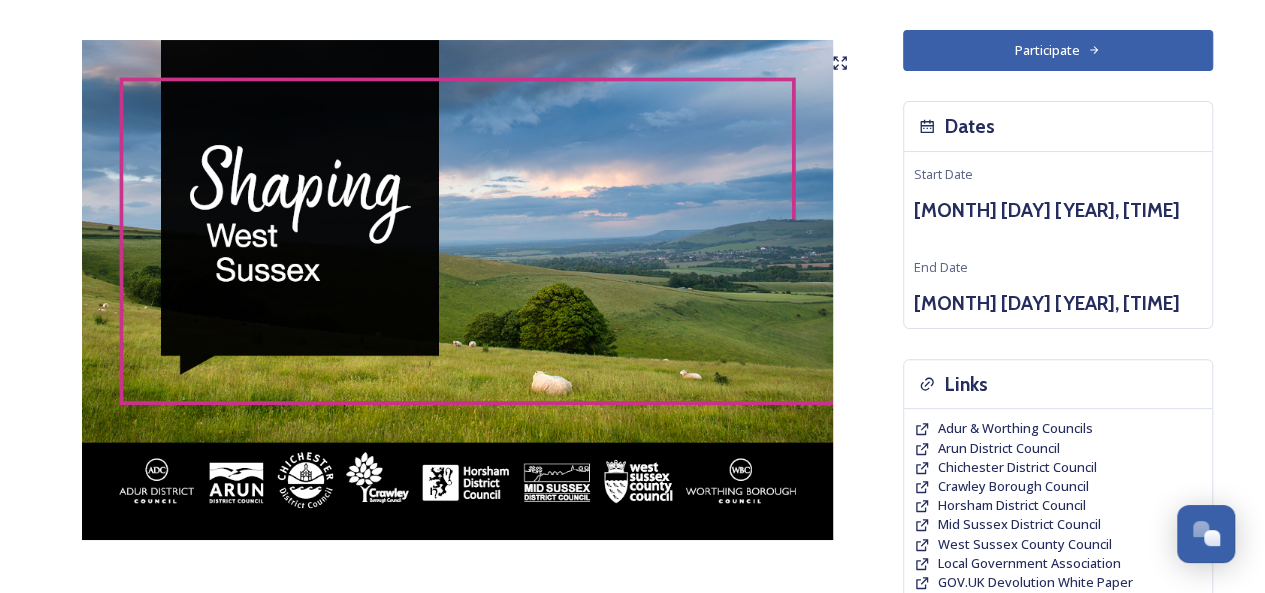 scroll, scrollTop: 134, scrollLeft: 0, axis: vertical 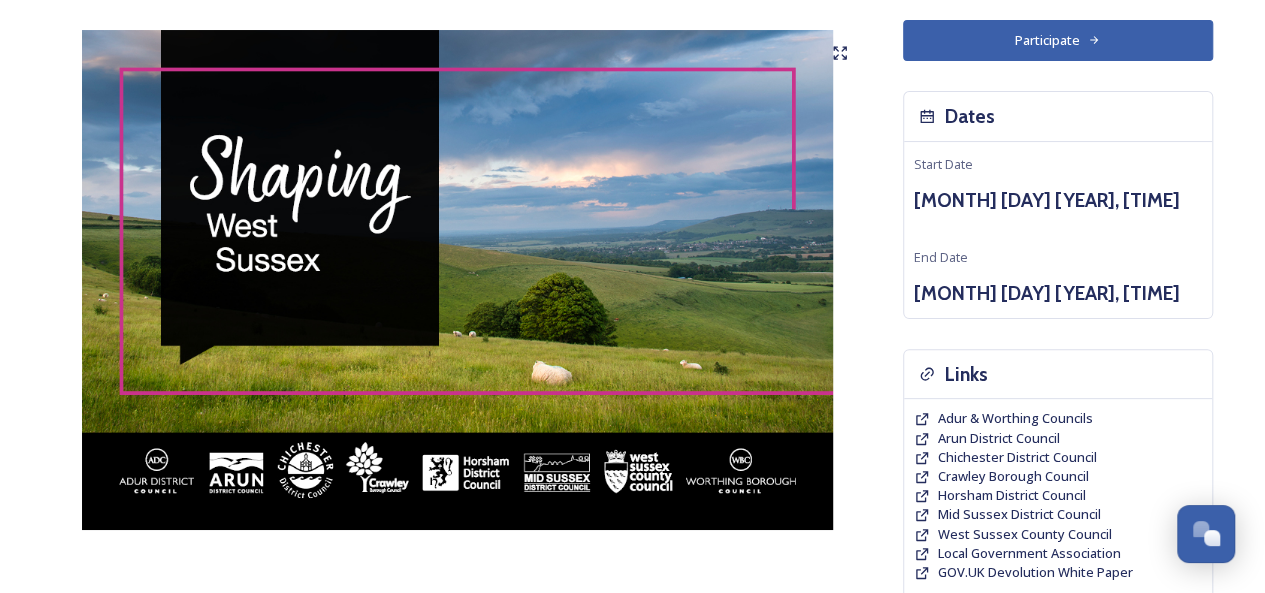 click on "Participate" at bounding box center [1058, 40] 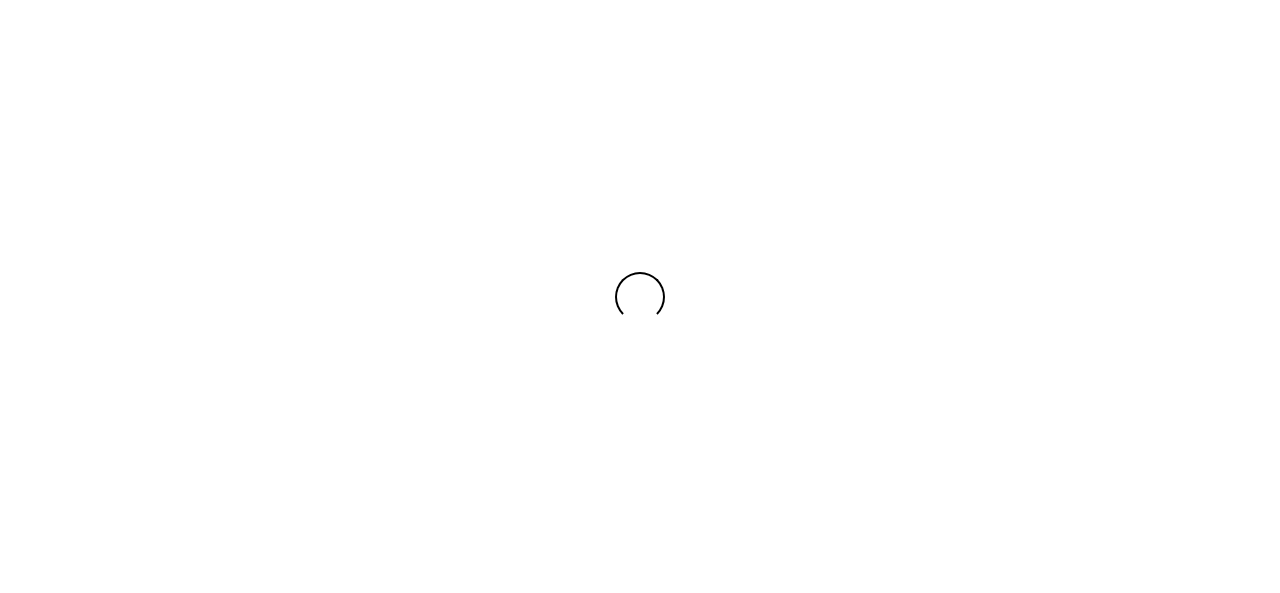 scroll, scrollTop: 0, scrollLeft: 0, axis: both 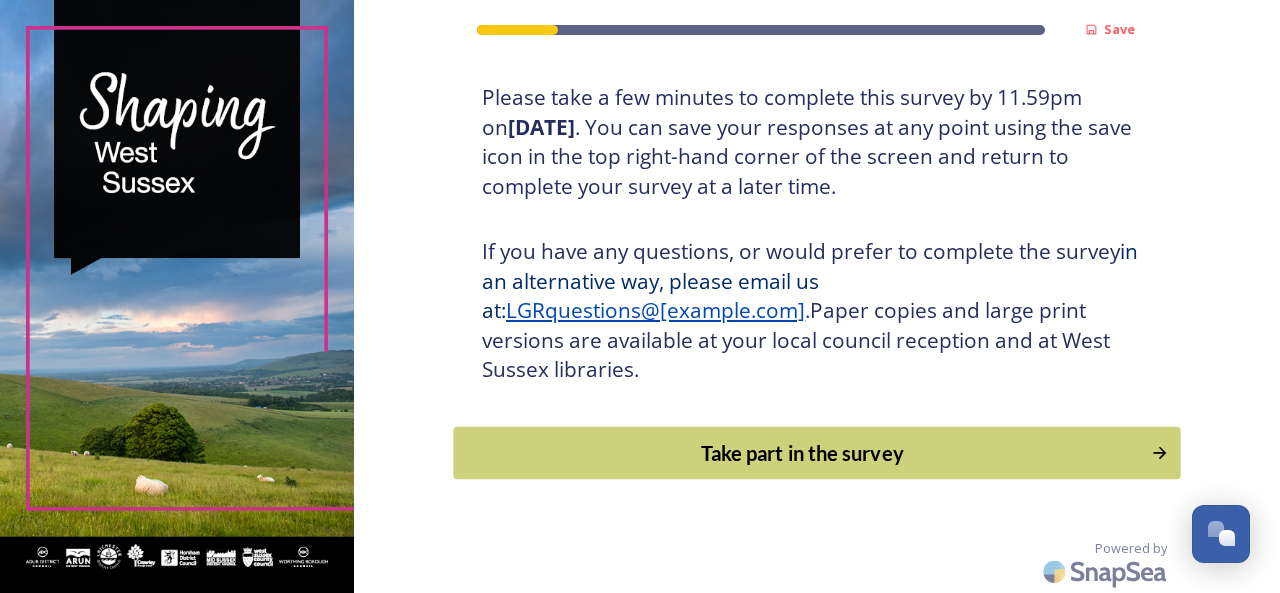click on "Take part in the survey" at bounding box center (803, 453) 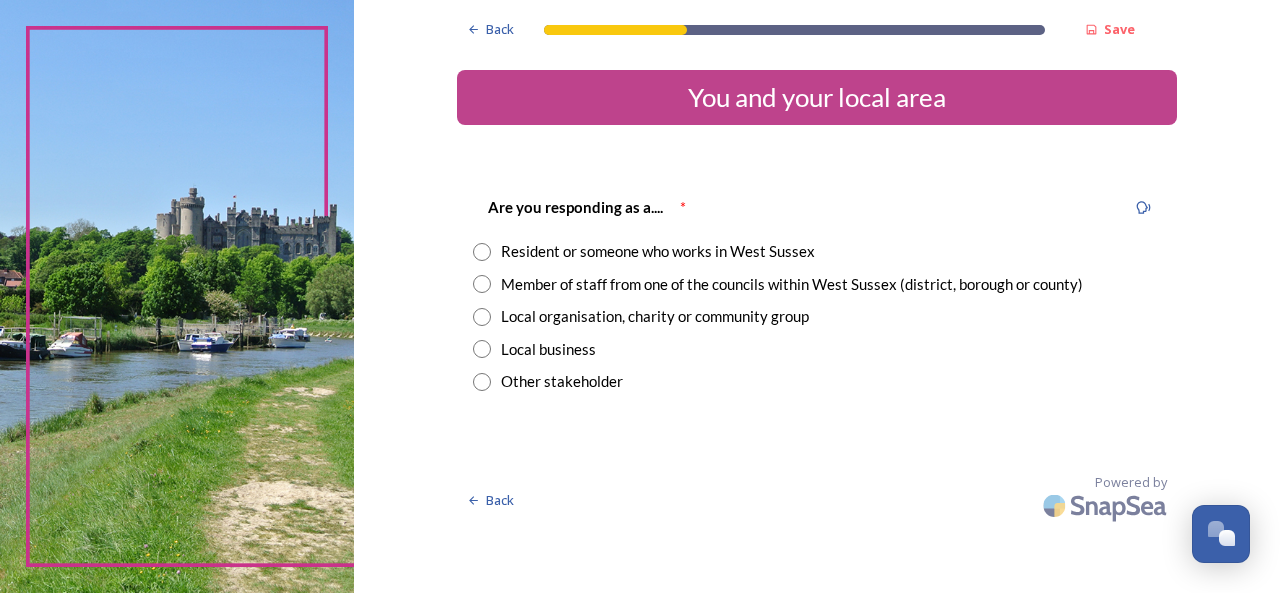 click on "Member of staff from one of the councils within West Sussex (district, borough or county)" at bounding box center (792, 284) 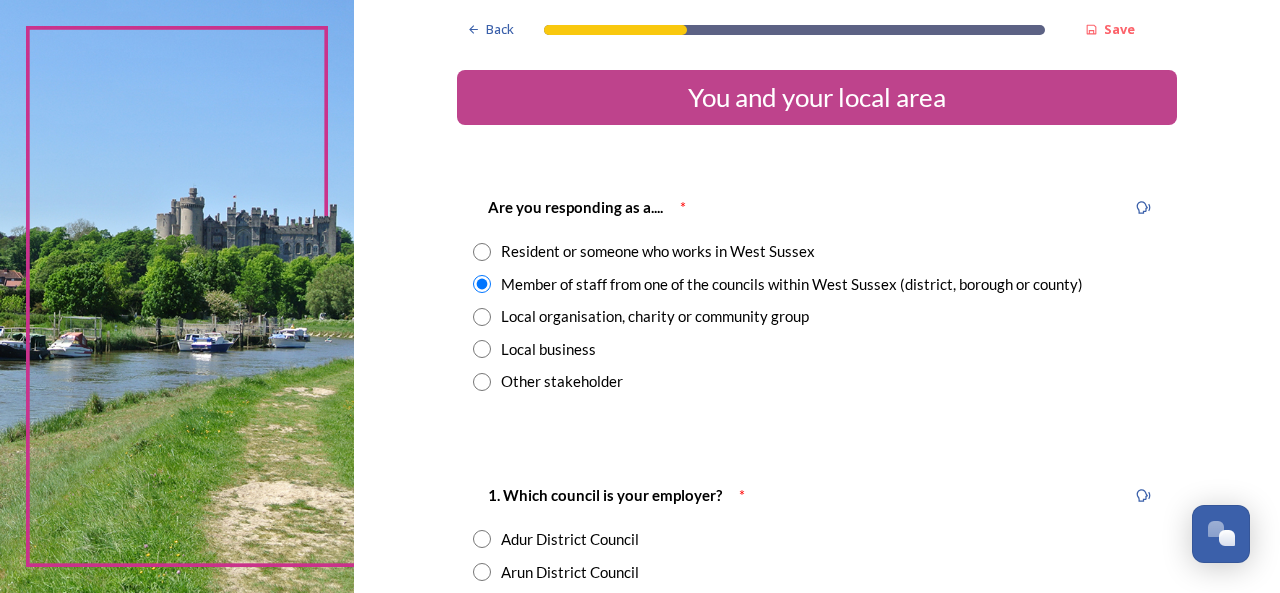 scroll, scrollTop: 260, scrollLeft: 0, axis: vertical 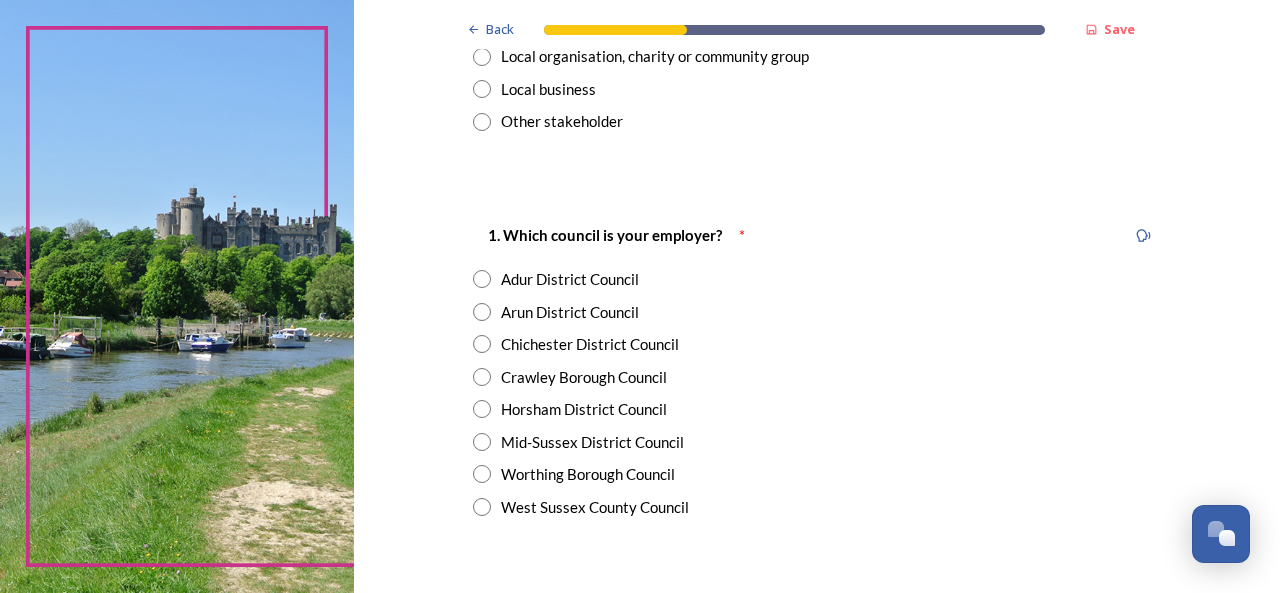 click on "West Sussex County Council" at bounding box center [595, 507] 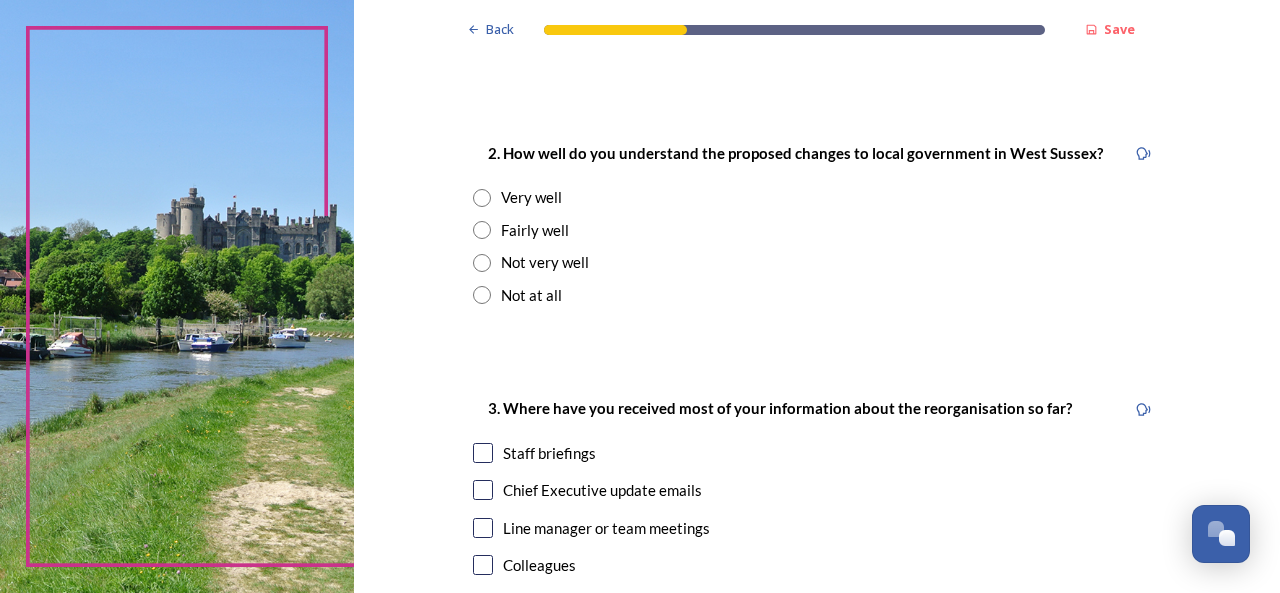 scroll, scrollTop: 728, scrollLeft: 0, axis: vertical 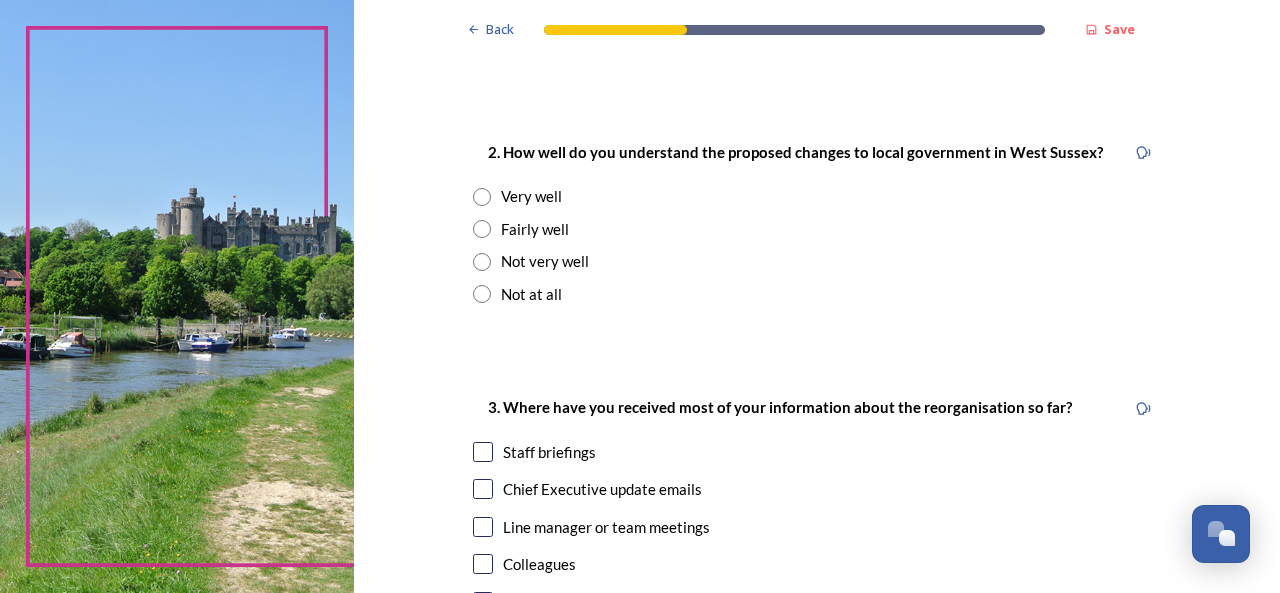 click on "Not very well" at bounding box center [545, 261] 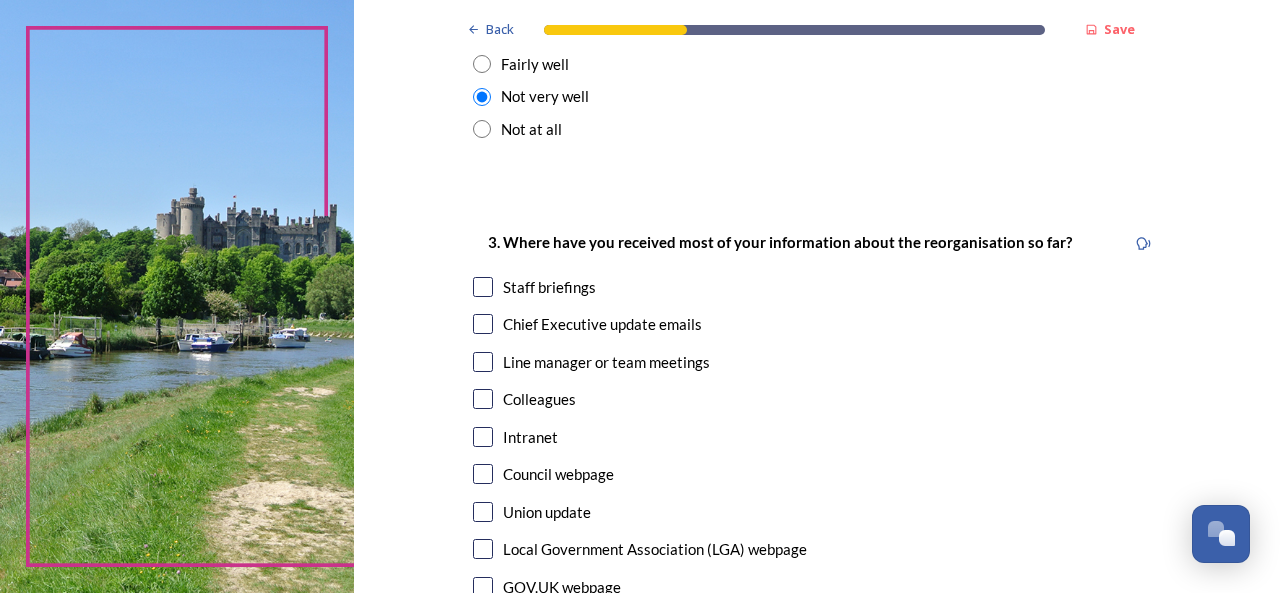 scroll, scrollTop: 963, scrollLeft: 0, axis: vertical 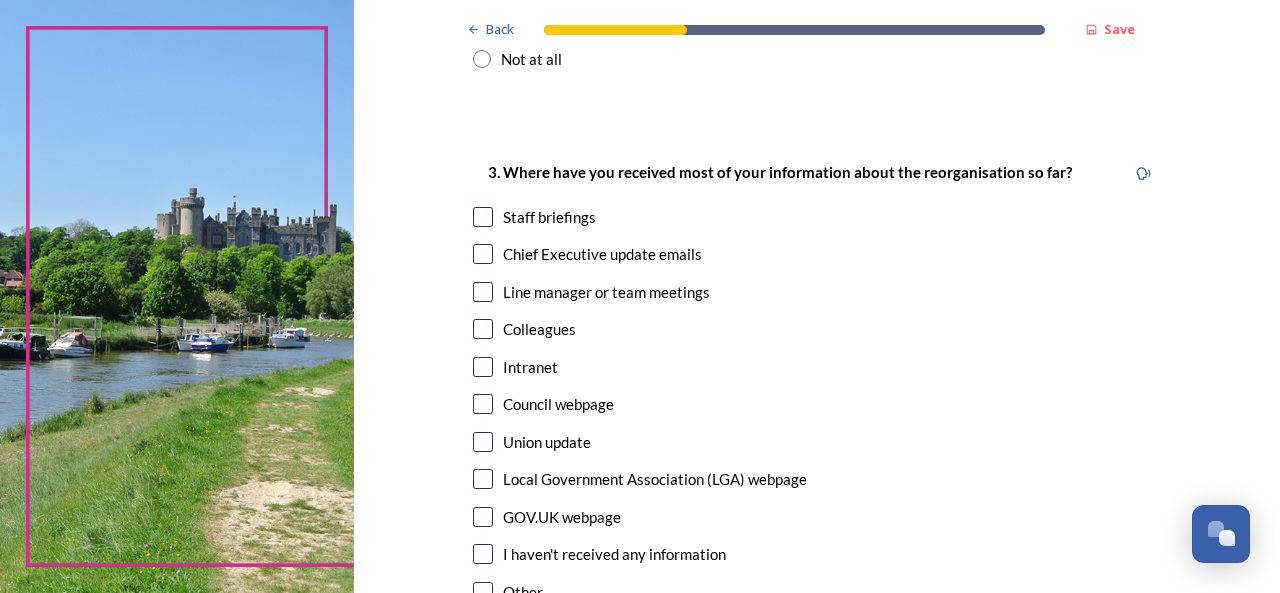 click on "Chief Executive update emails" at bounding box center (602, 254) 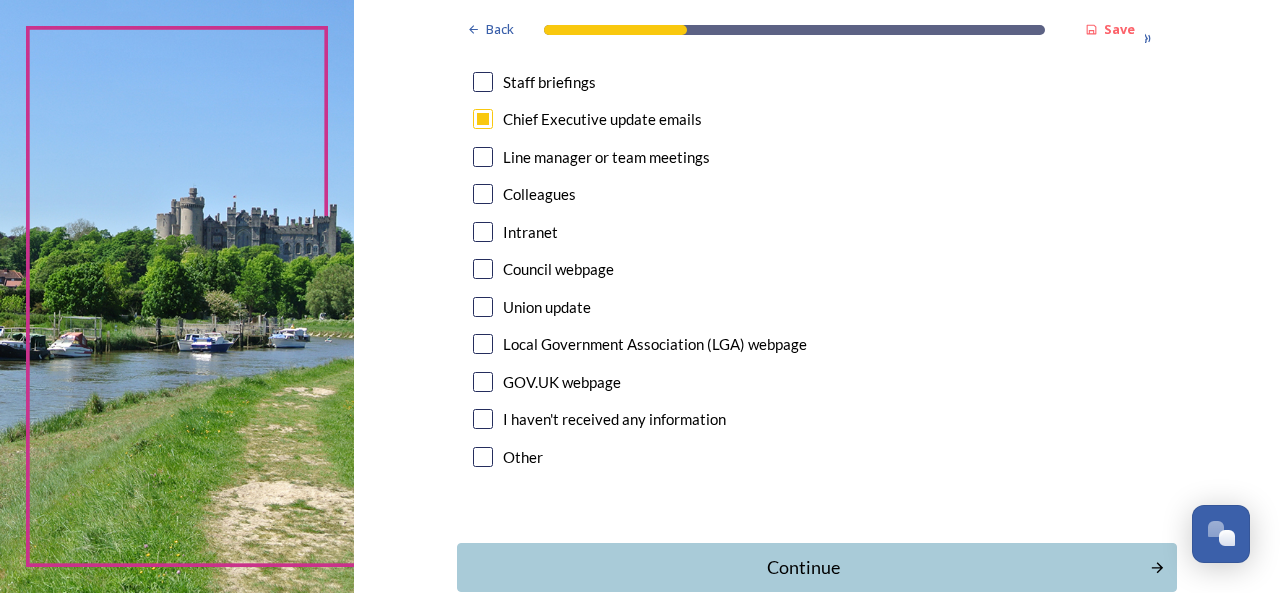 scroll, scrollTop: 1133, scrollLeft: 0, axis: vertical 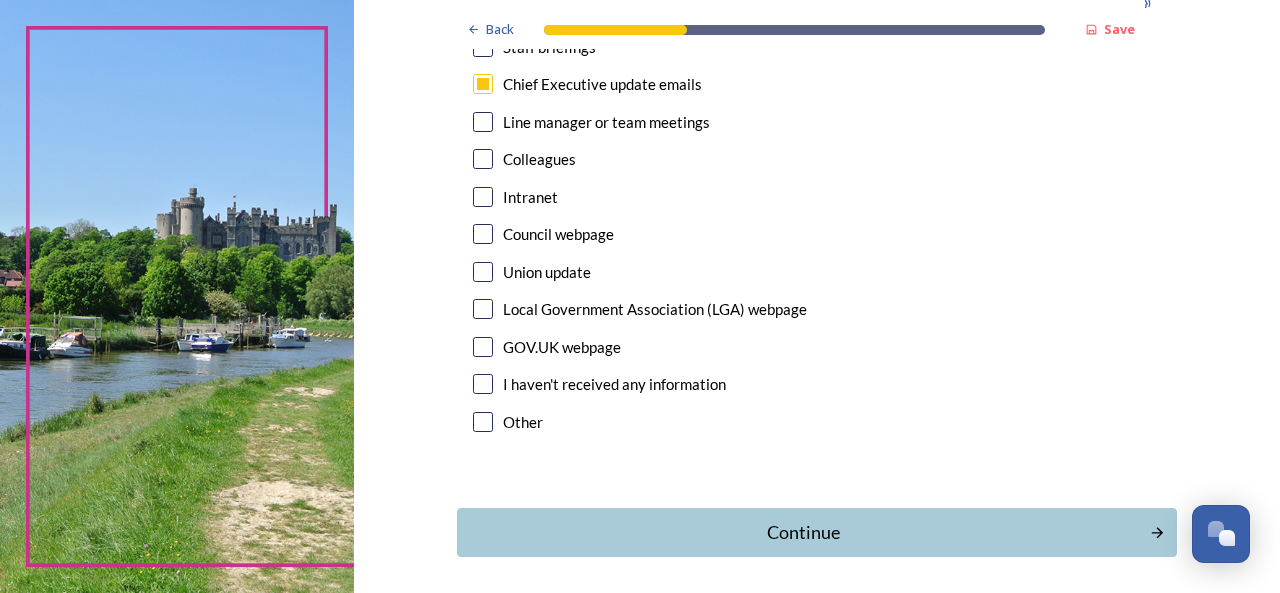 click at bounding box center [483, 122] 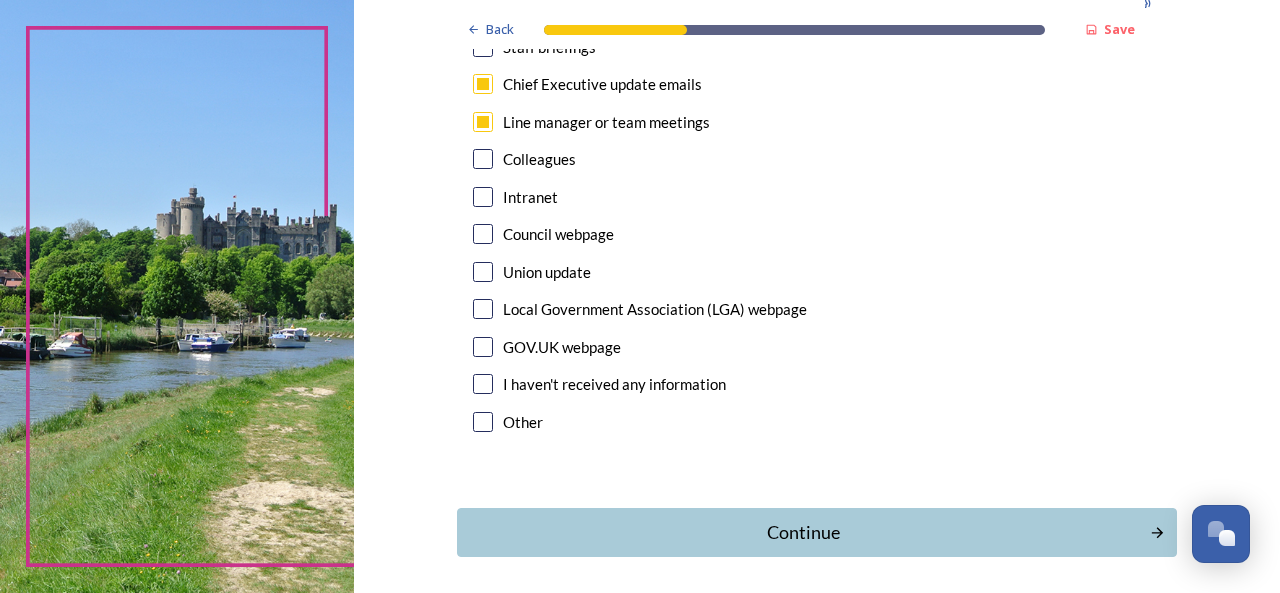 click at bounding box center (483, 197) 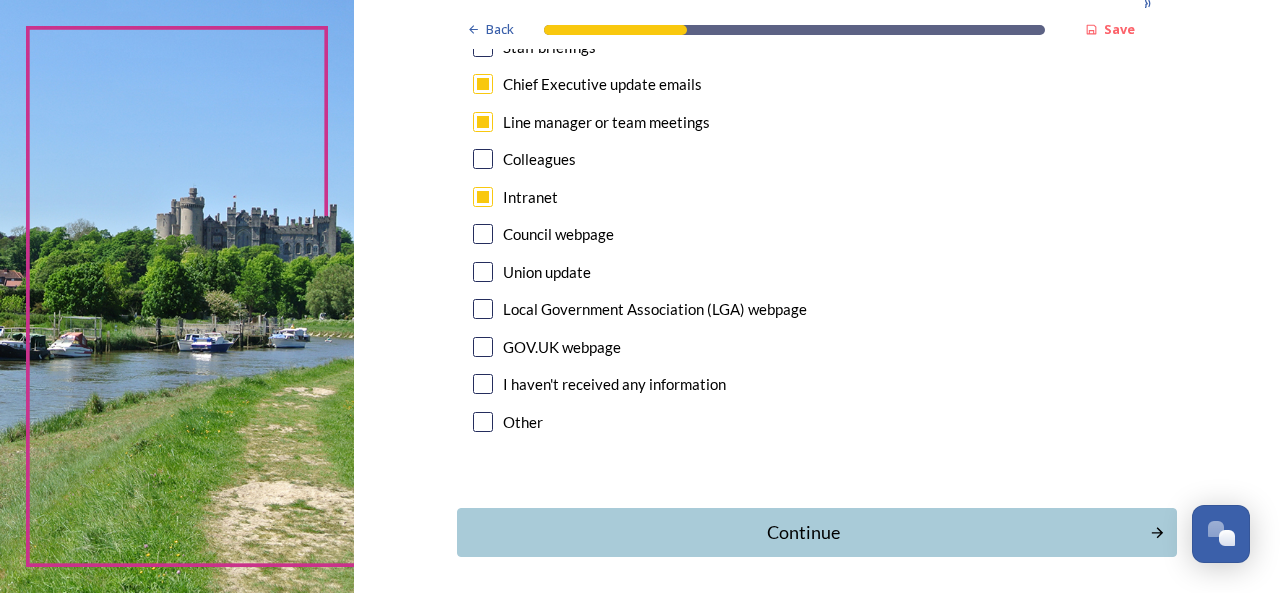 scroll, scrollTop: 1212, scrollLeft: 0, axis: vertical 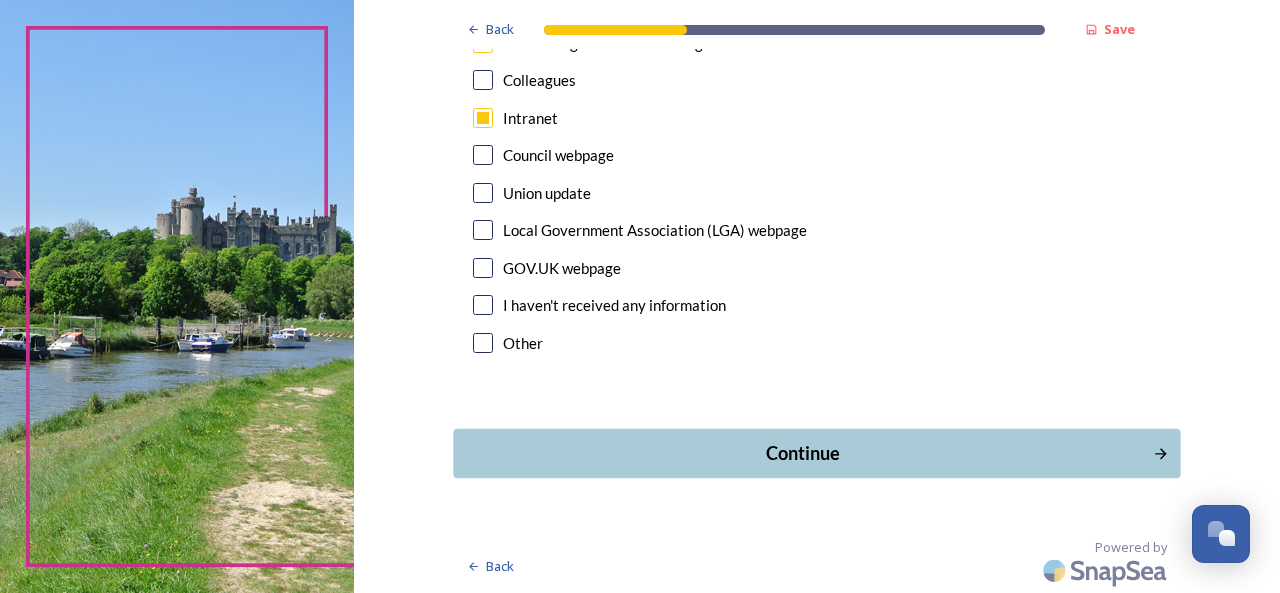click on "Continue" at bounding box center (803, 453) 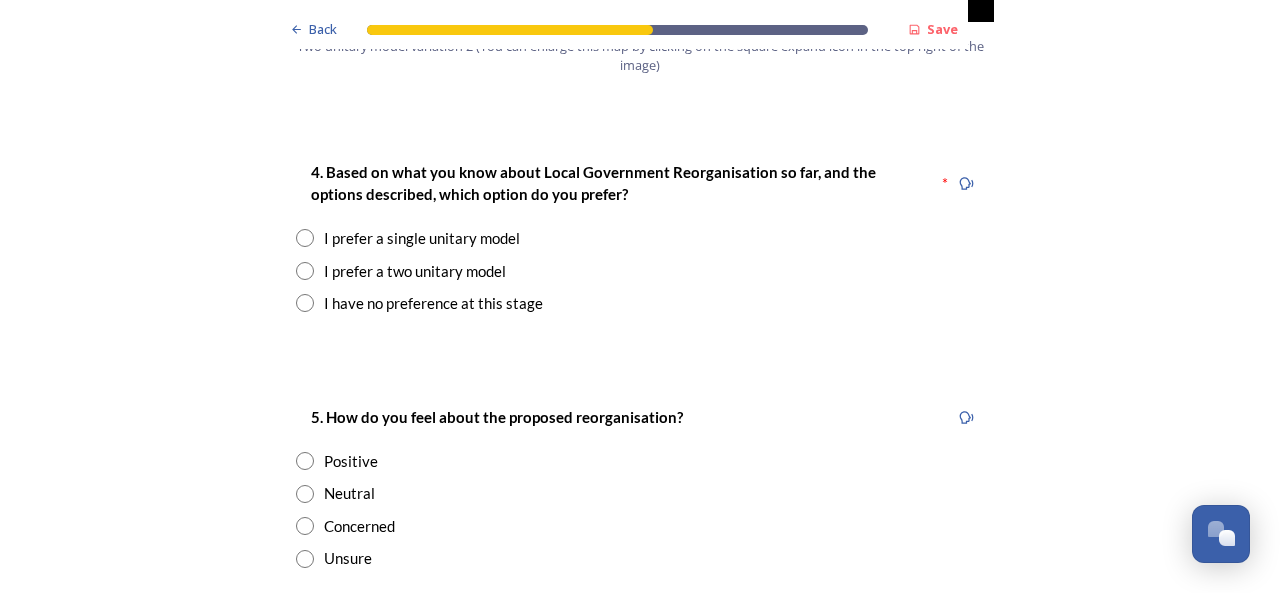 scroll, scrollTop: 2577, scrollLeft: 0, axis: vertical 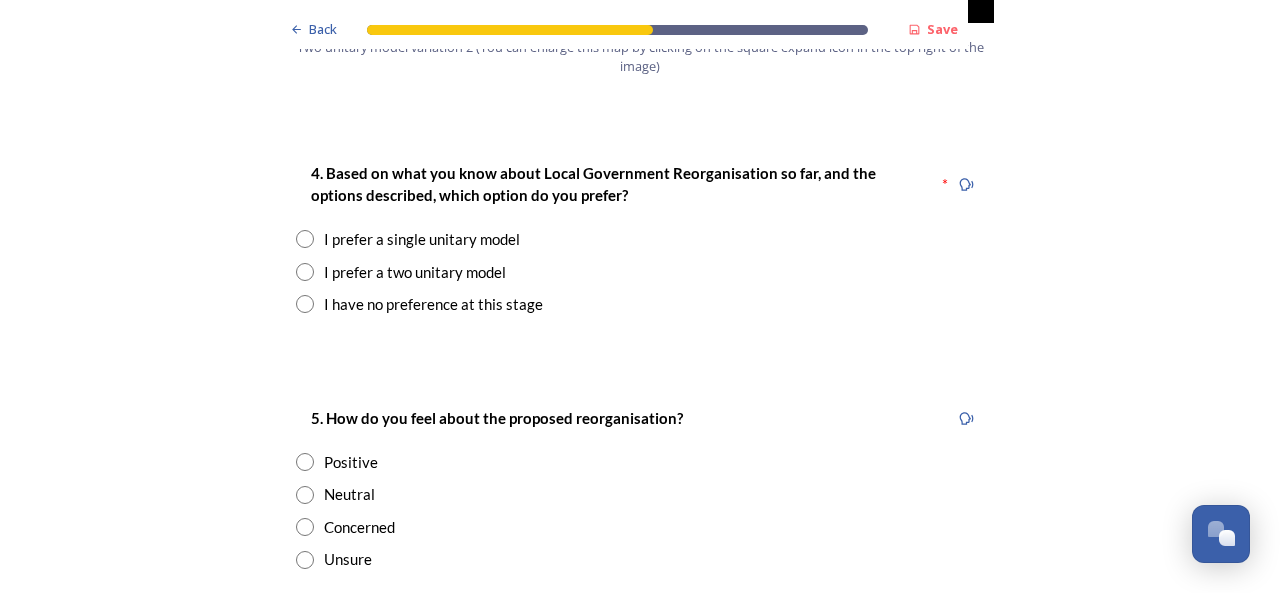 click on "I prefer a two unitary model" at bounding box center [415, 272] 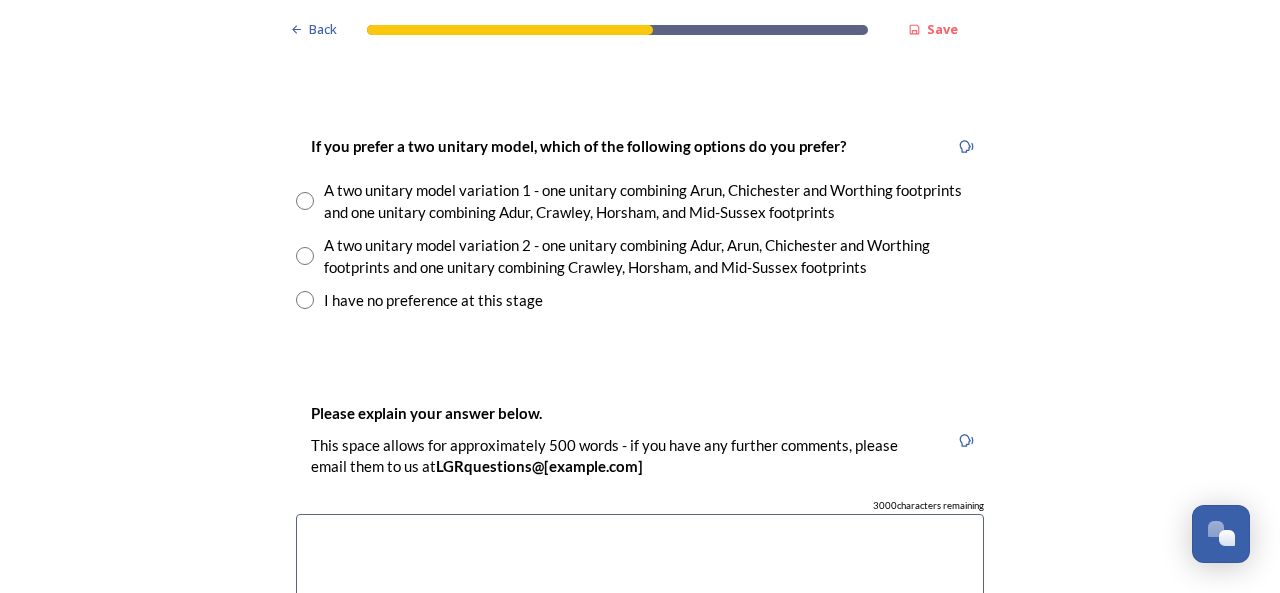 scroll, scrollTop: 2847, scrollLeft: 0, axis: vertical 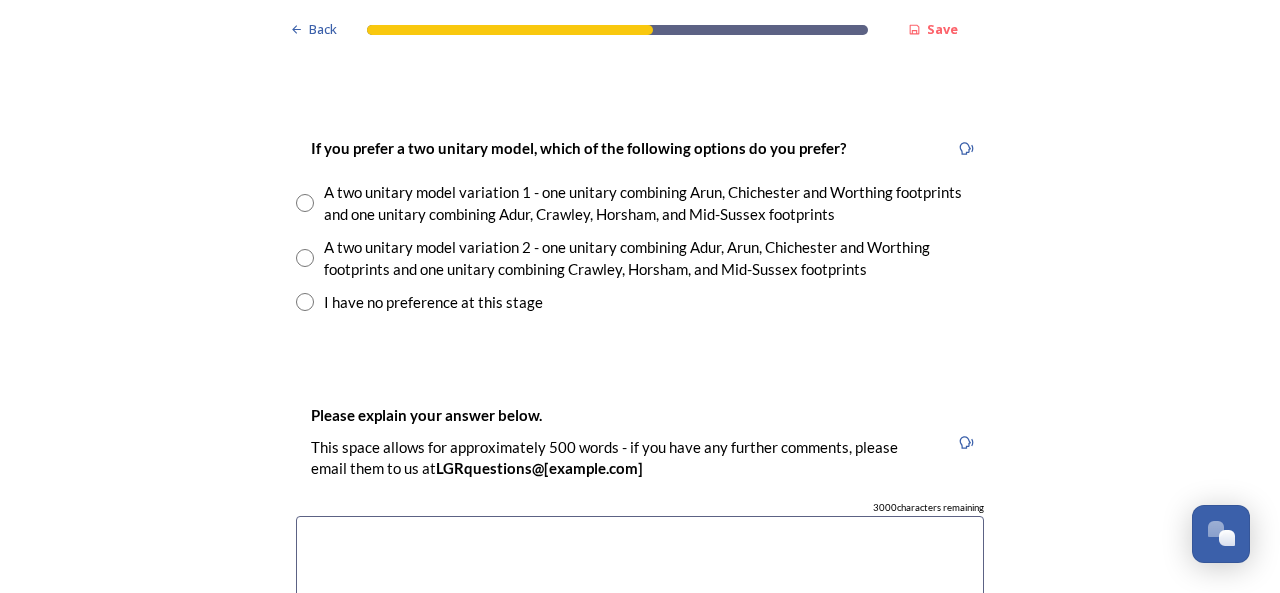 click on "A two unitary model variation 1 - one unitary combining Arun, Chichester and Worthing footprints and one unitary combining Adur, Crawley, Horsham, and Mid-Sussex footprints" at bounding box center (654, 203) 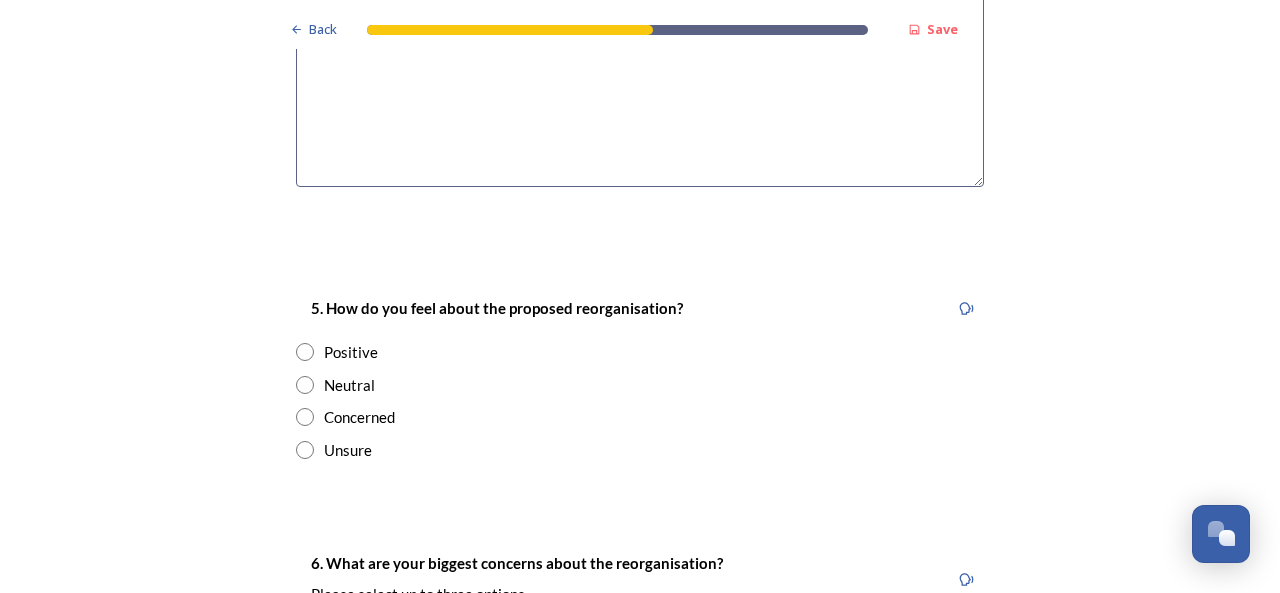 scroll, scrollTop: 3482, scrollLeft: 0, axis: vertical 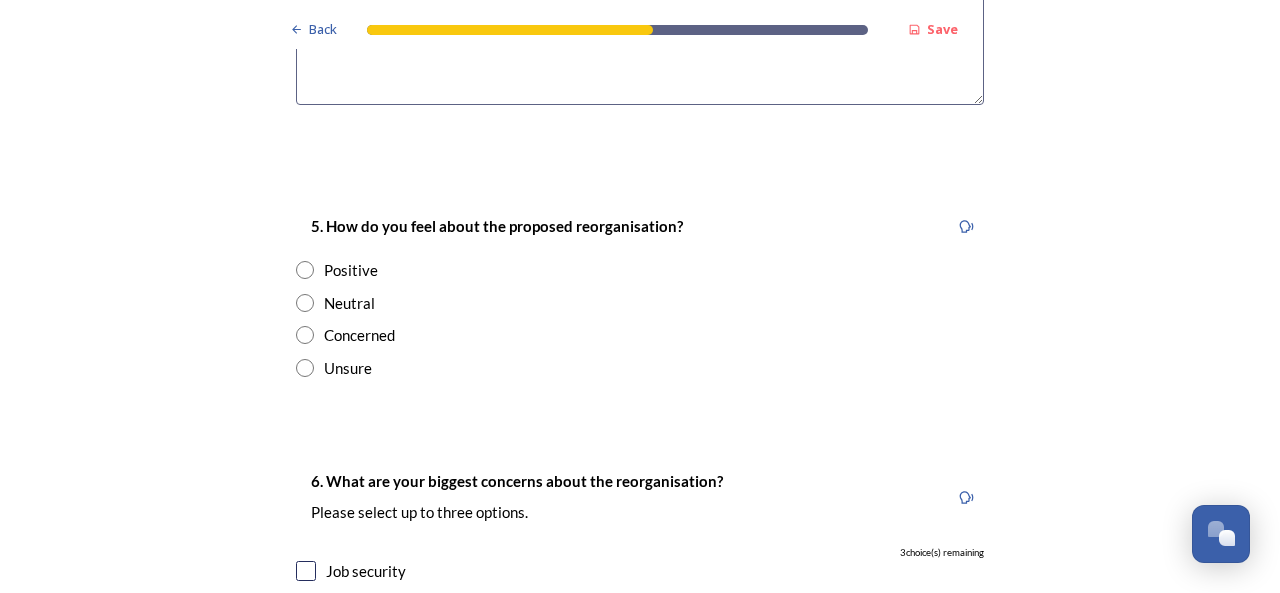click on "Concerned" at bounding box center [359, 335] 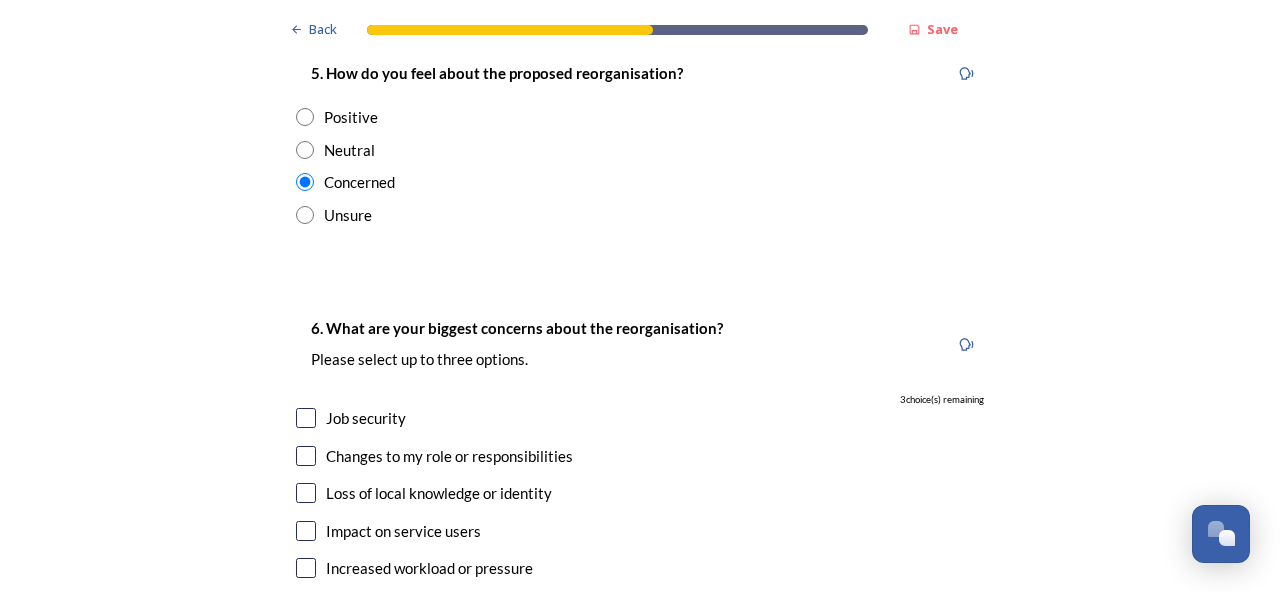 scroll, scrollTop: 3647, scrollLeft: 0, axis: vertical 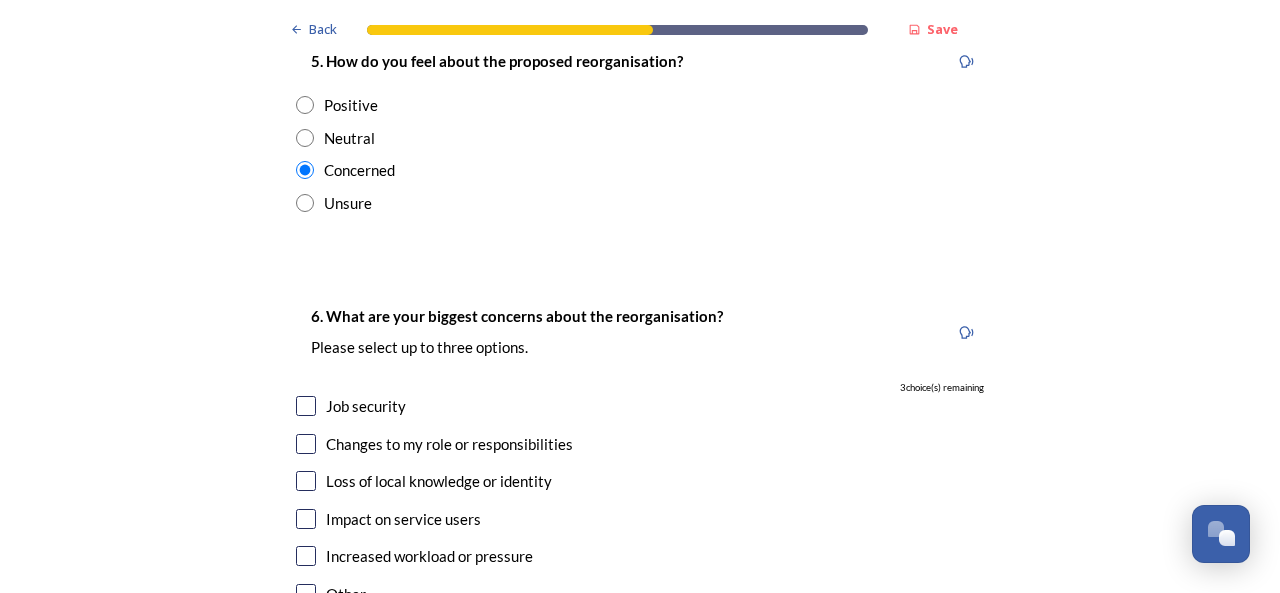 click on "Job security" at bounding box center [366, 406] 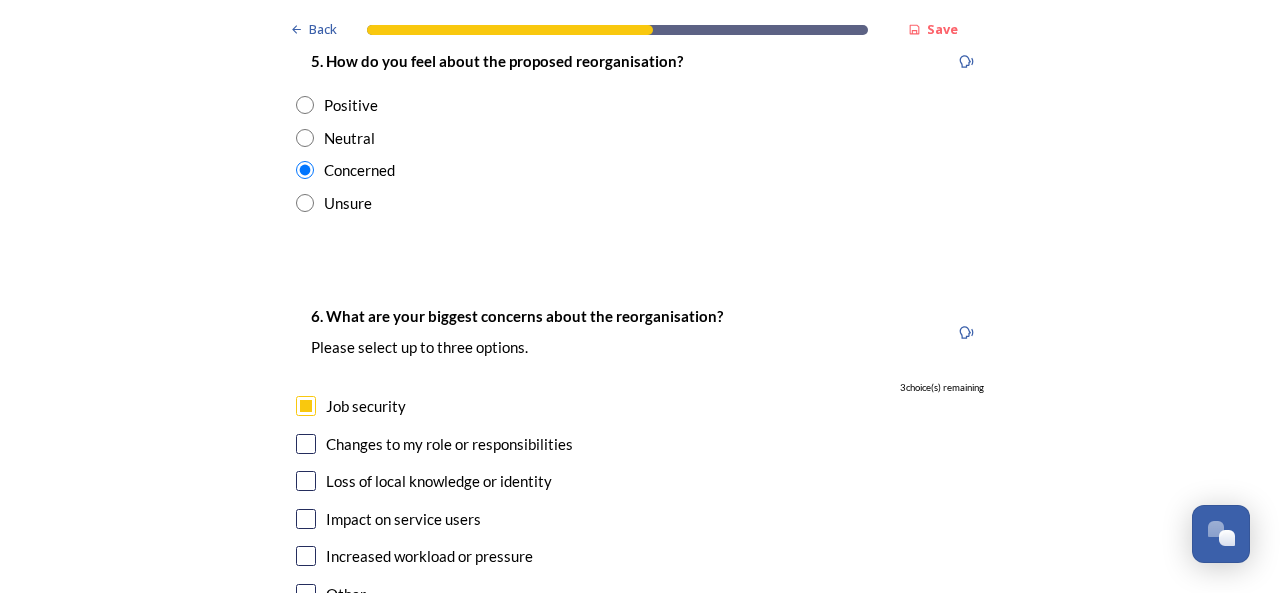 checkbox on "true" 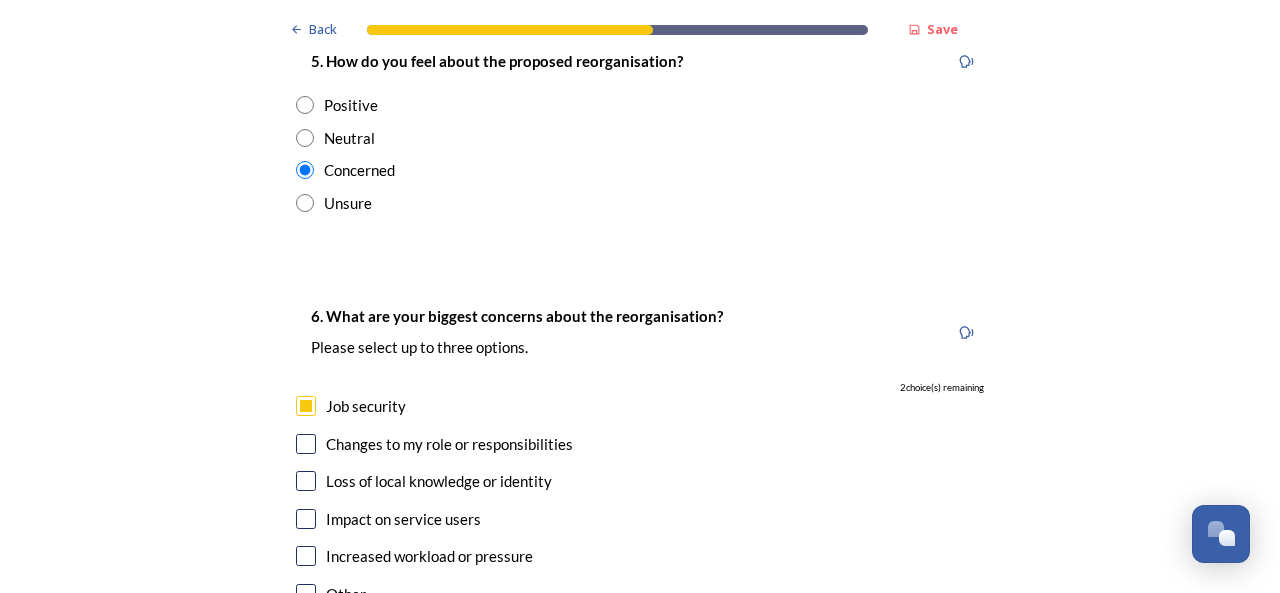 click at bounding box center [306, 444] 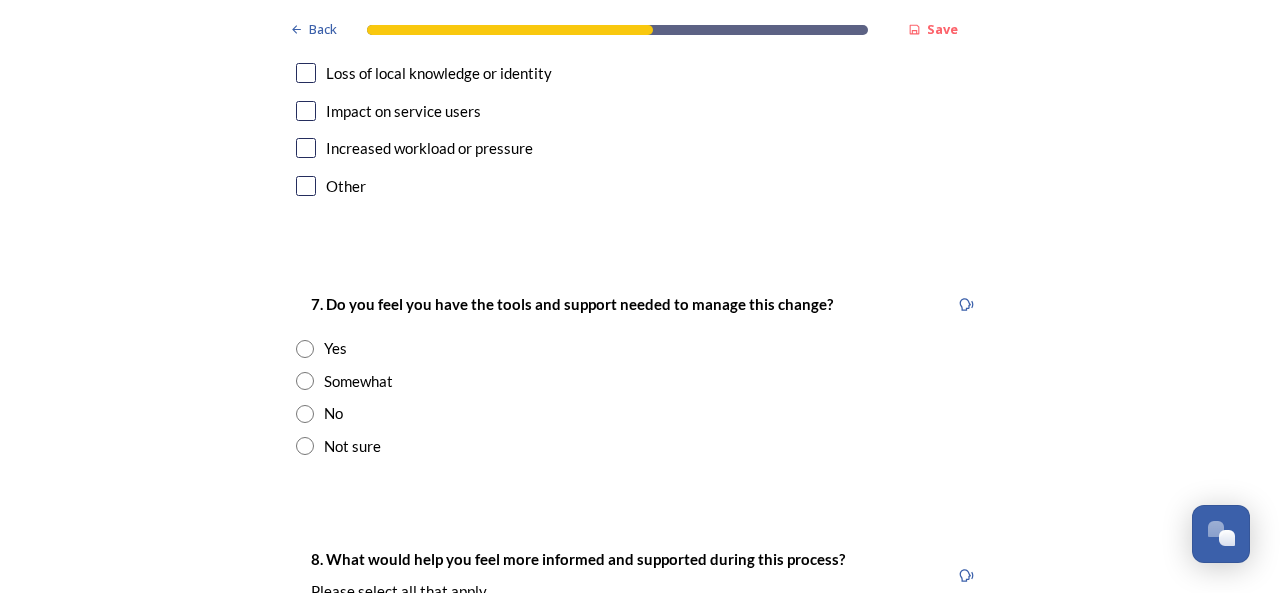 scroll, scrollTop: 4056, scrollLeft: 0, axis: vertical 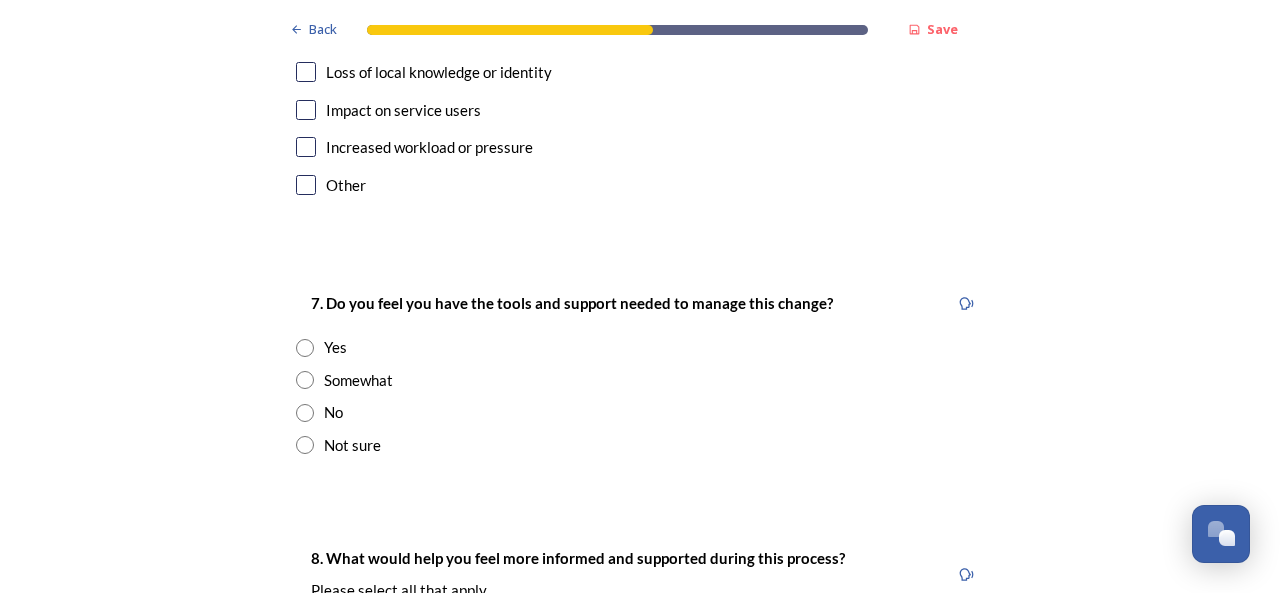 click on "Increased workload or pressure" at bounding box center [429, 147] 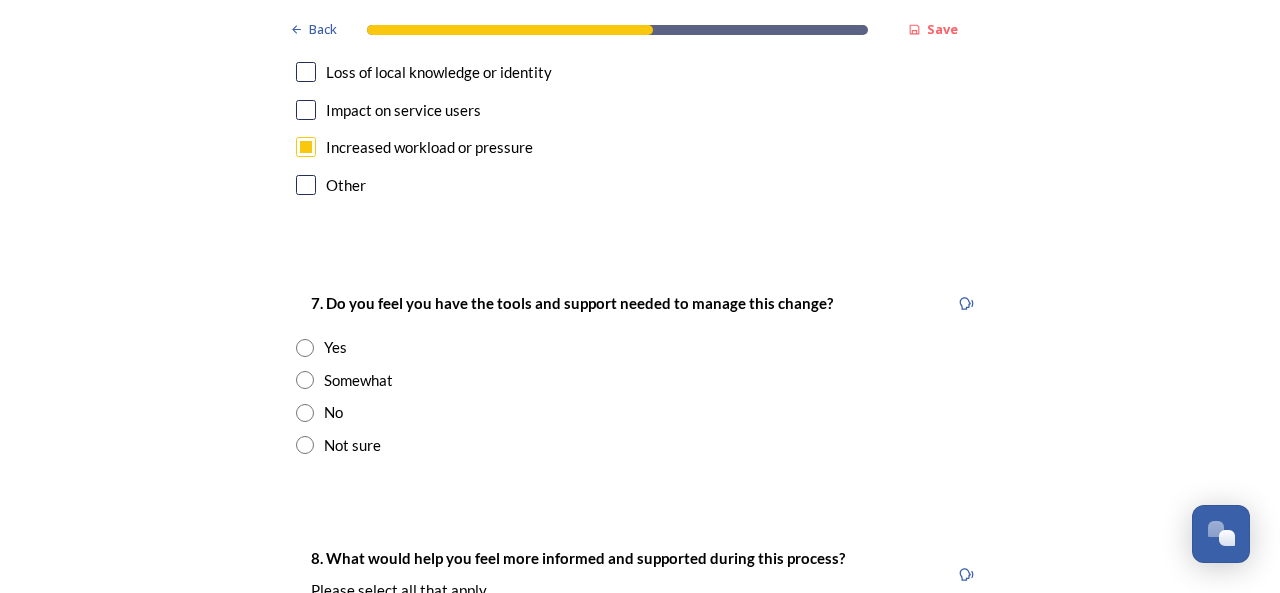 scroll, scrollTop: 4148, scrollLeft: 0, axis: vertical 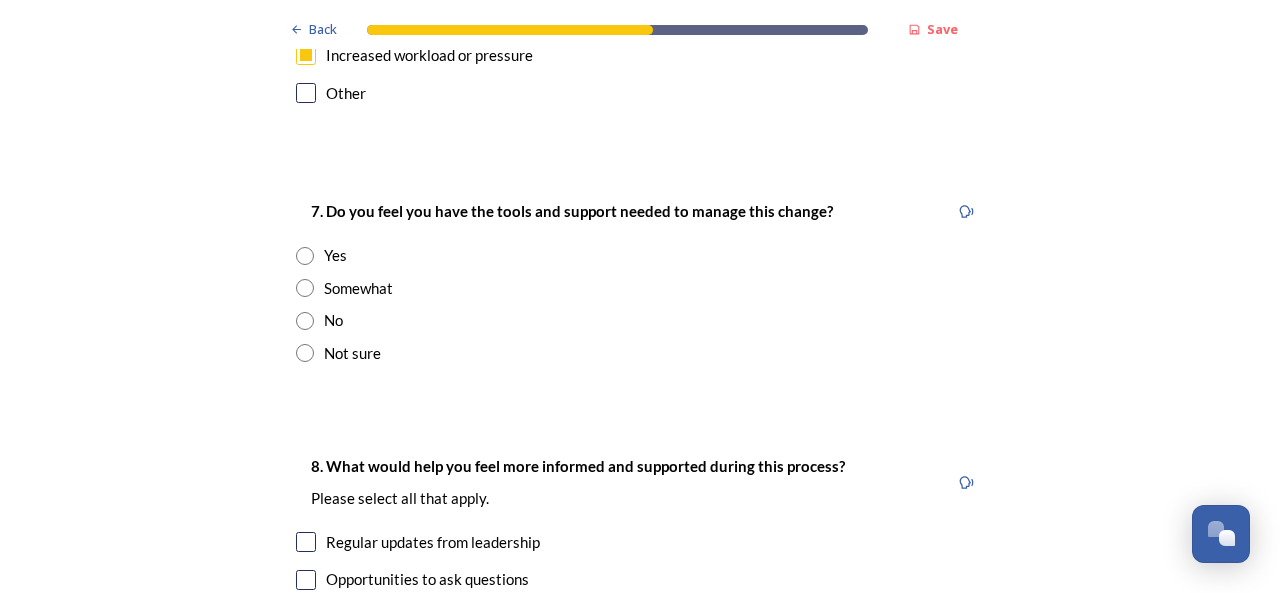 click on "Somewhat" at bounding box center (358, 288) 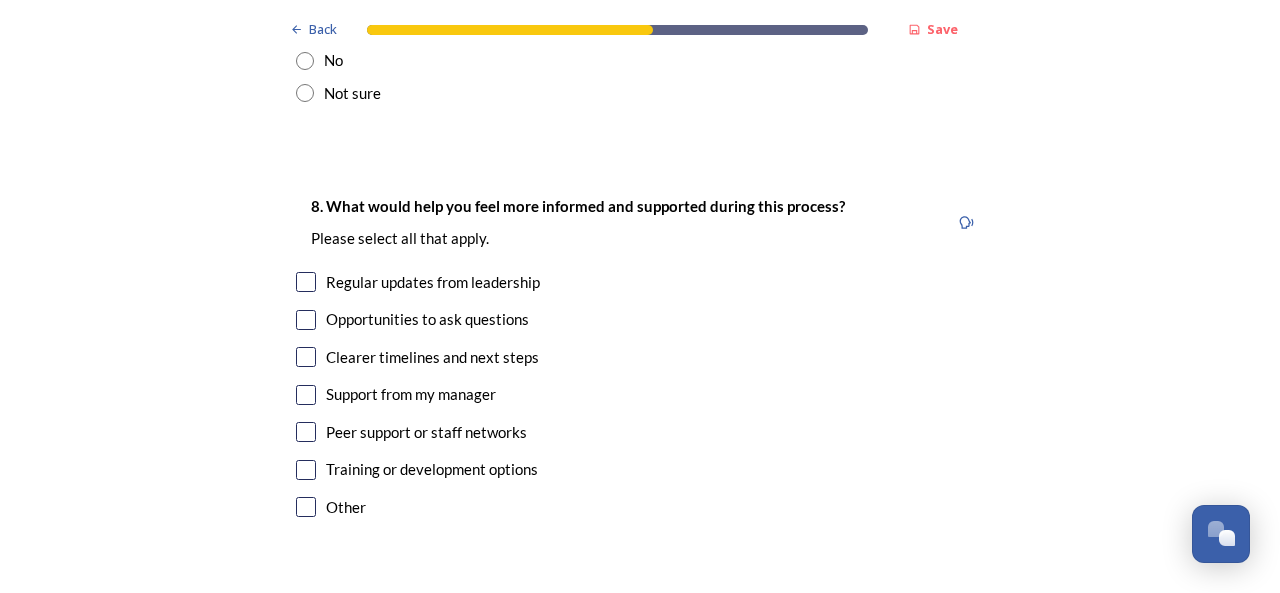 scroll, scrollTop: 4408, scrollLeft: 0, axis: vertical 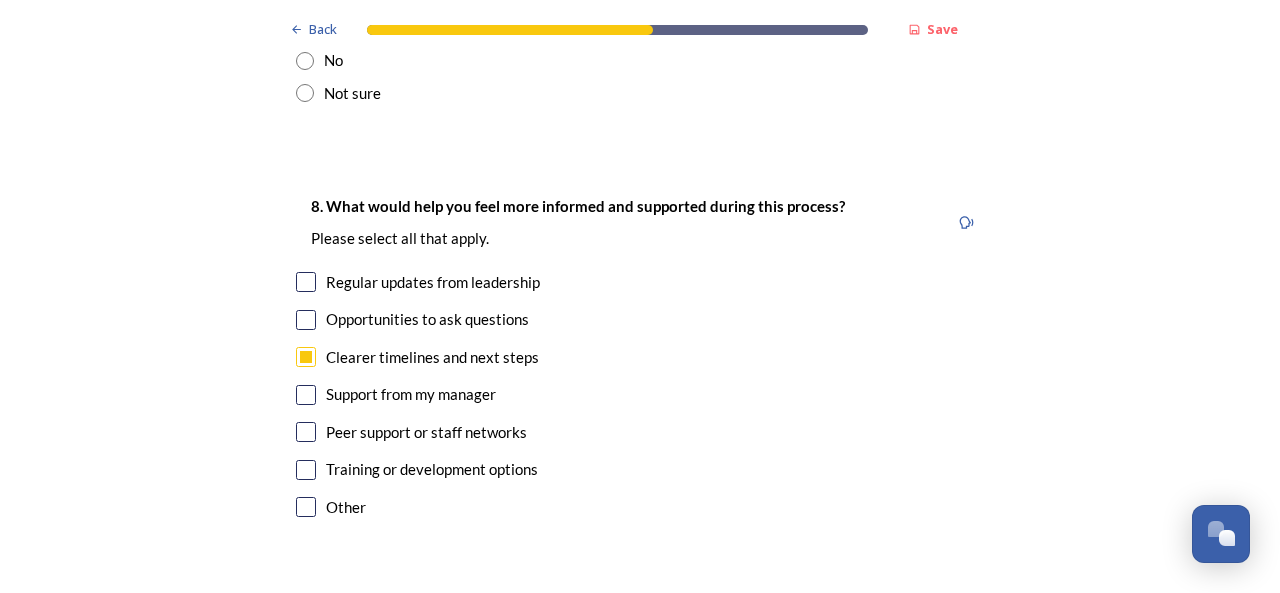 click at bounding box center [306, 282] 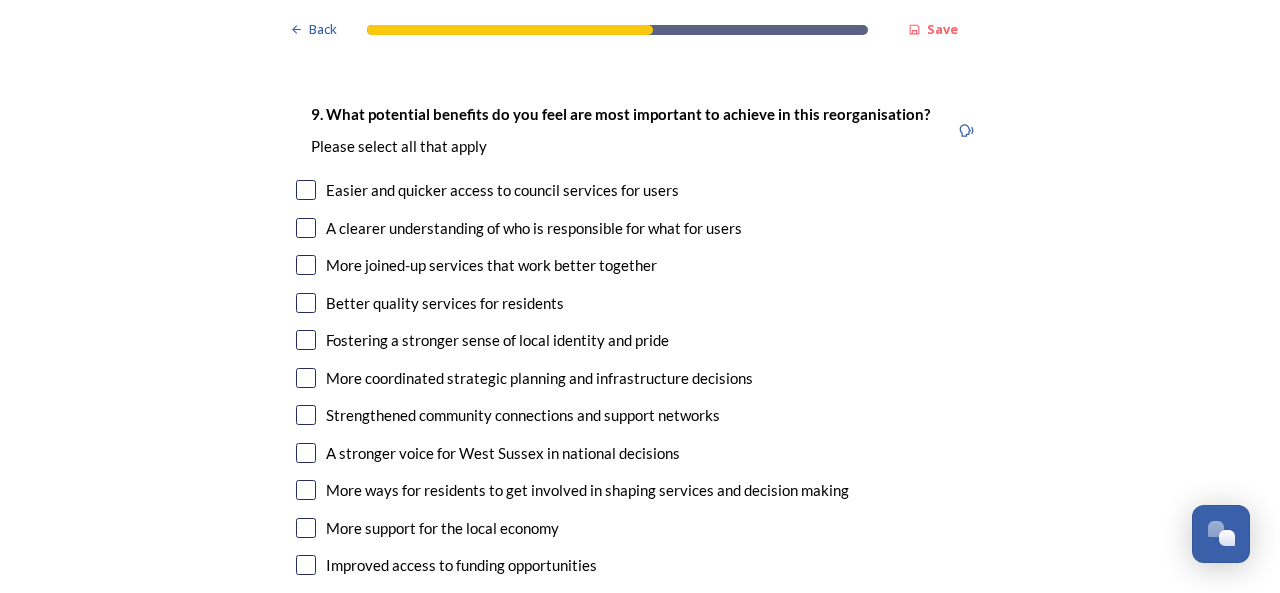 scroll, scrollTop: 4918, scrollLeft: 0, axis: vertical 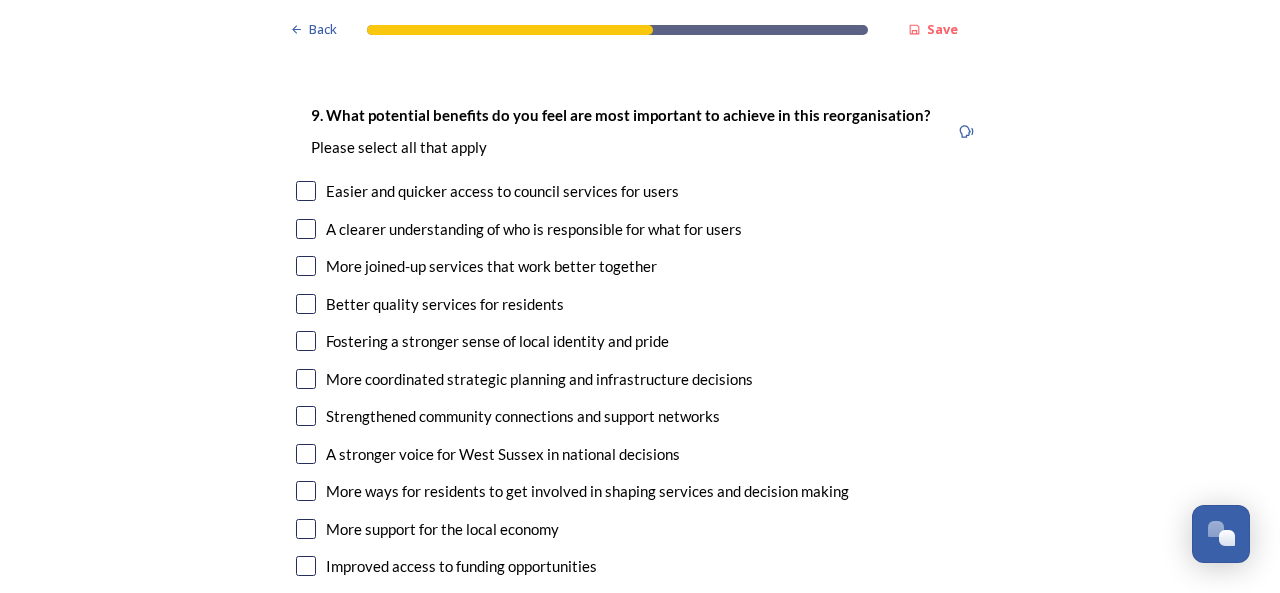 click on "9. What potential benefits do you feel are most important to achieve in this reorganisation? ﻿Please select all that apply Easier and quicker access to council services for users A clearer understanding of who is responsible for what for users More joined-up services that work better together Better quality services for residents Fostering a stronger sense of local identity and pride More coordinated strategic planning and infrastructure decisions  Strengthened community connections and support networks A stronger voice for West Sussex in national decisions More ways for residents to get involved in shaping services and decision making More support for the local economy Improved access to funding opportunities Other" at bounding box center [640, 361] 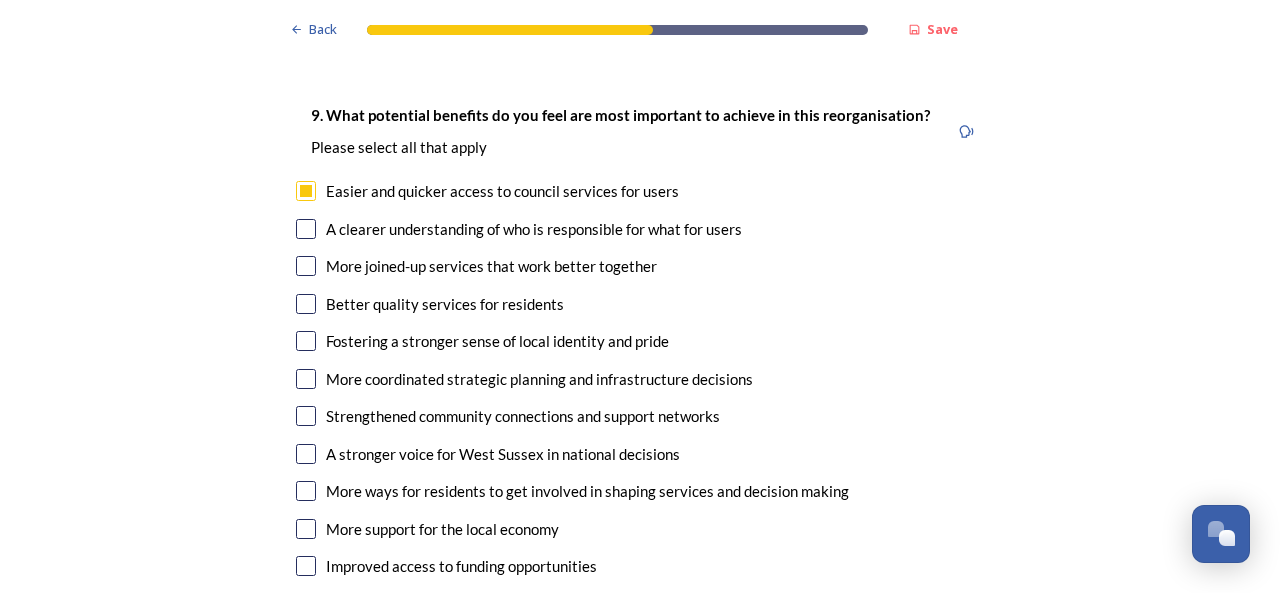 click at bounding box center [306, 266] 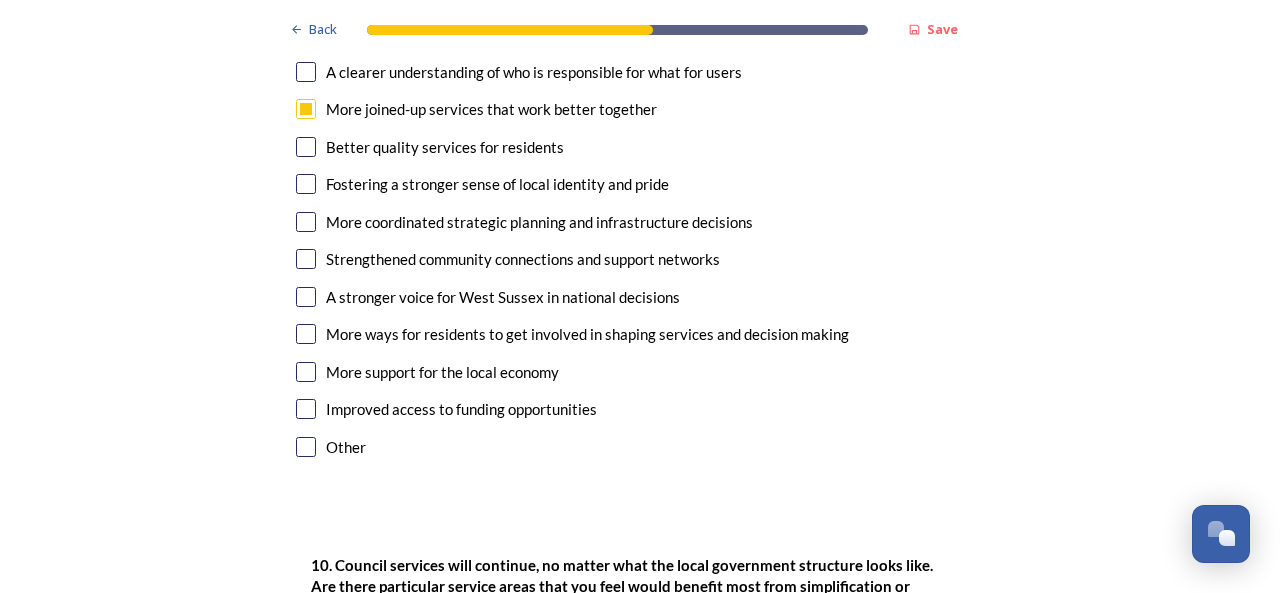 scroll, scrollTop: 5077, scrollLeft: 0, axis: vertical 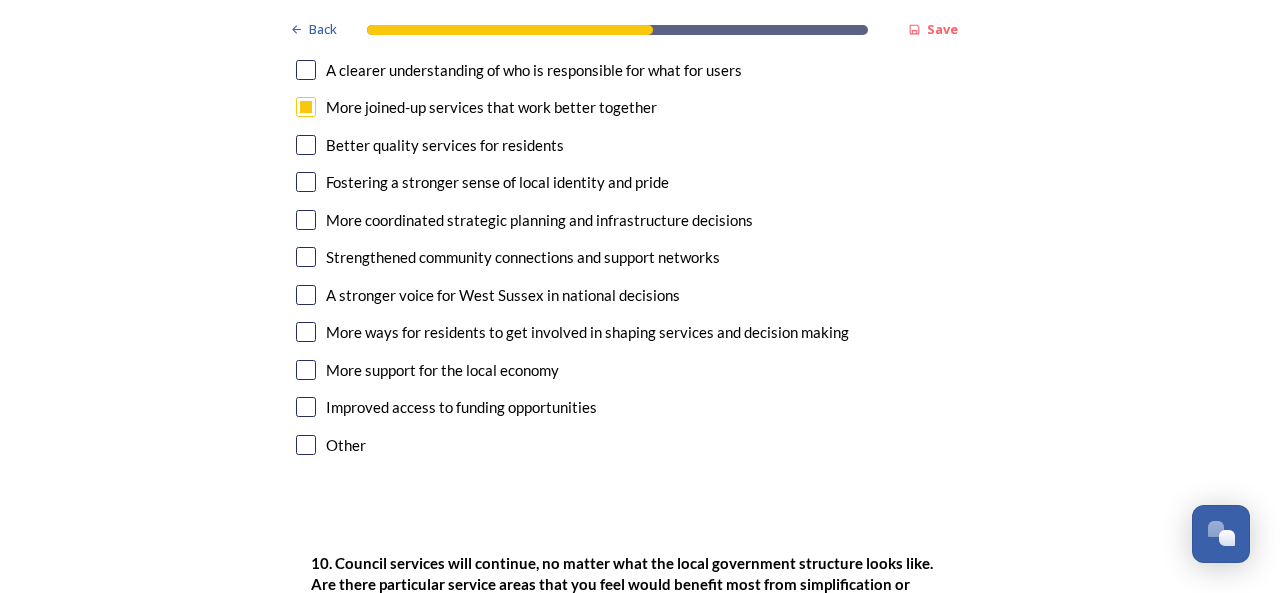 click at bounding box center (306, 220) 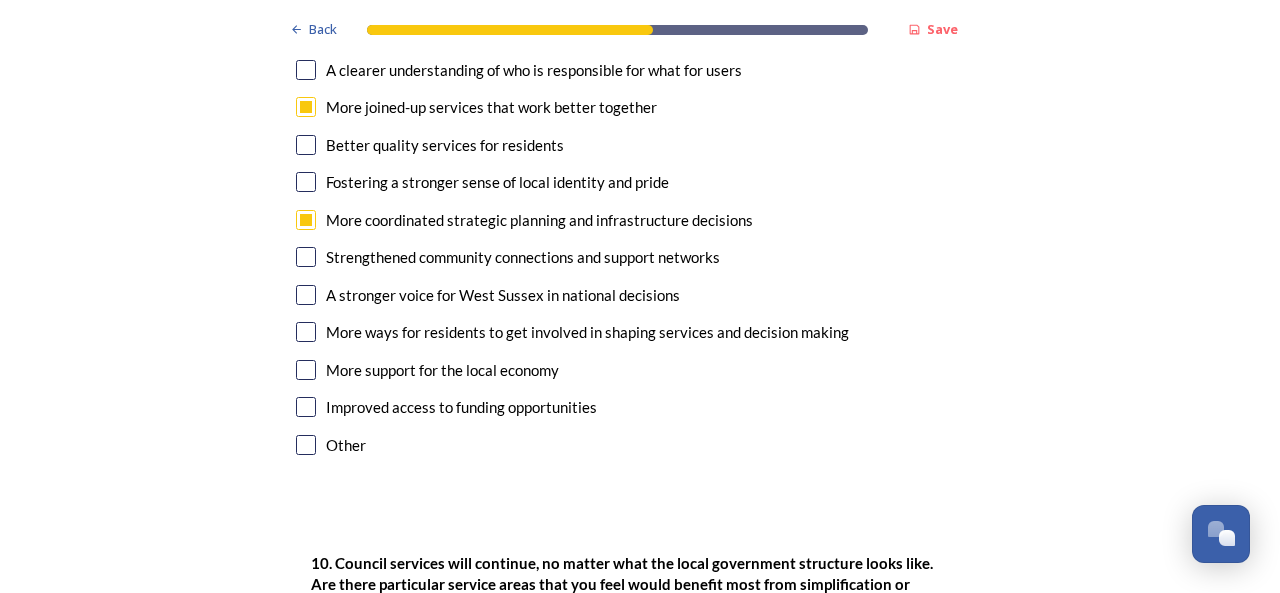click on "A stronger voice for West Sussex in national decisions" at bounding box center [503, 295] 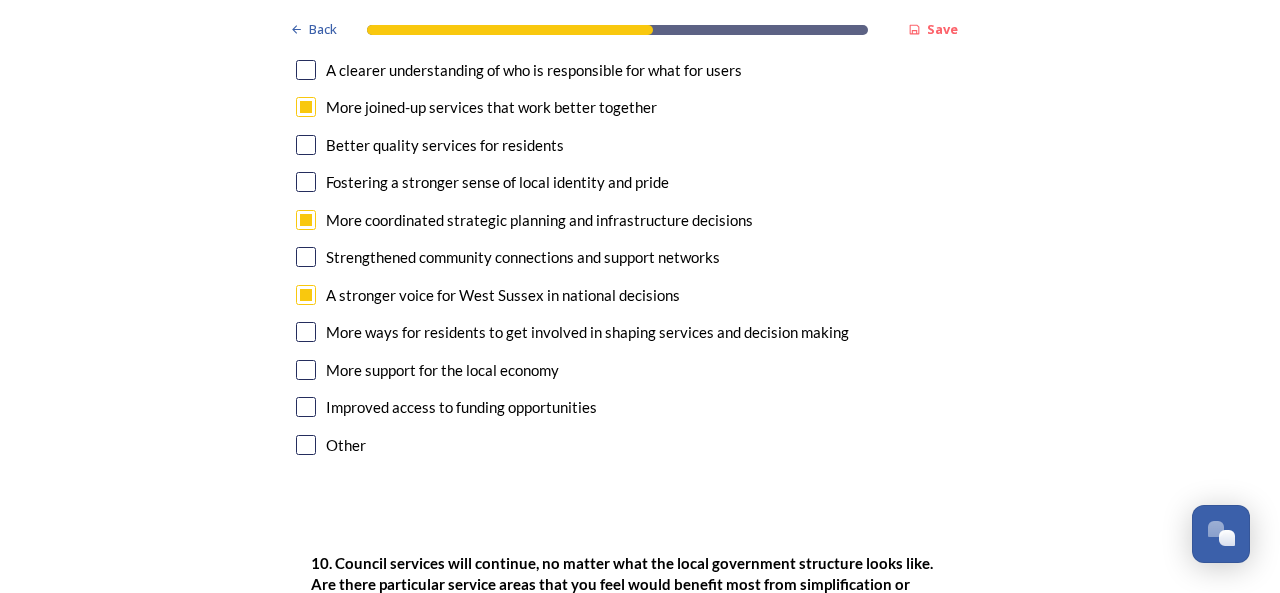 click on "More support for the local economy" at bounding box center (442, 370) 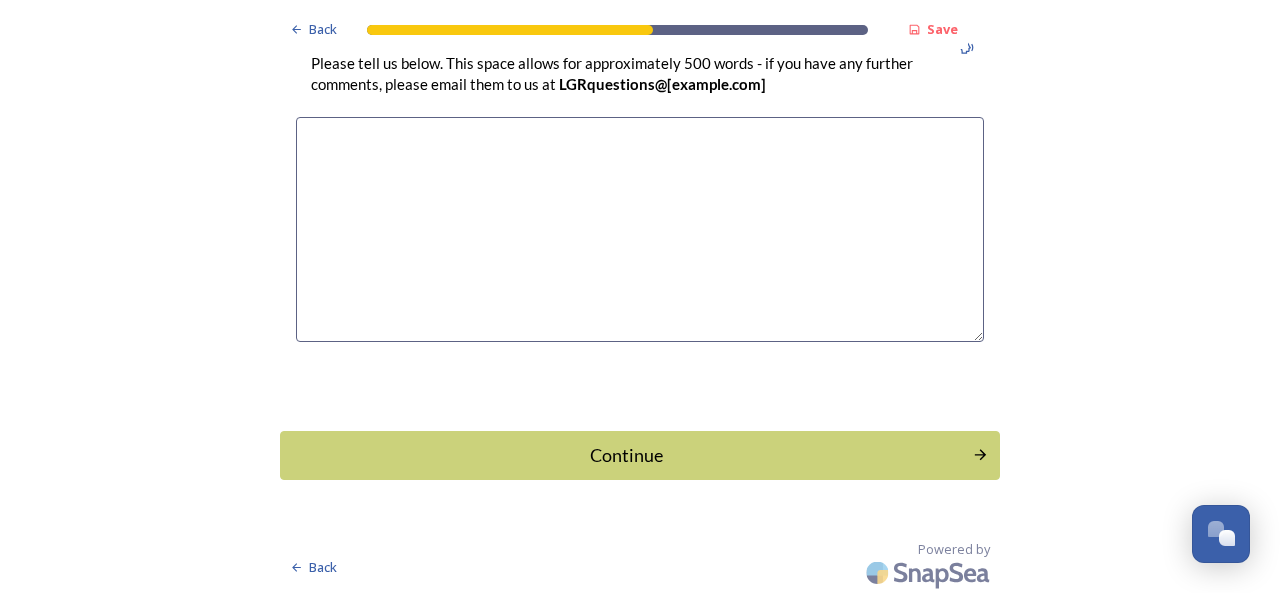 scroll, scrollTop: 6118, scrollLeft: 0, axis: vertical 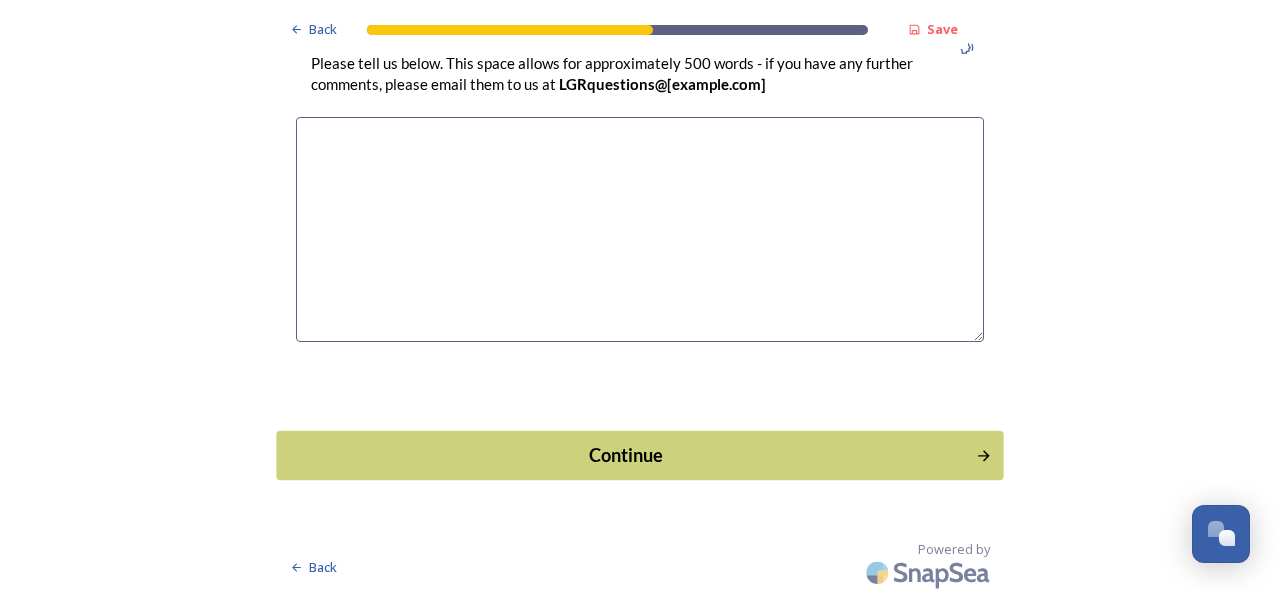 click on "Continue" at bounding box center (639, 454) 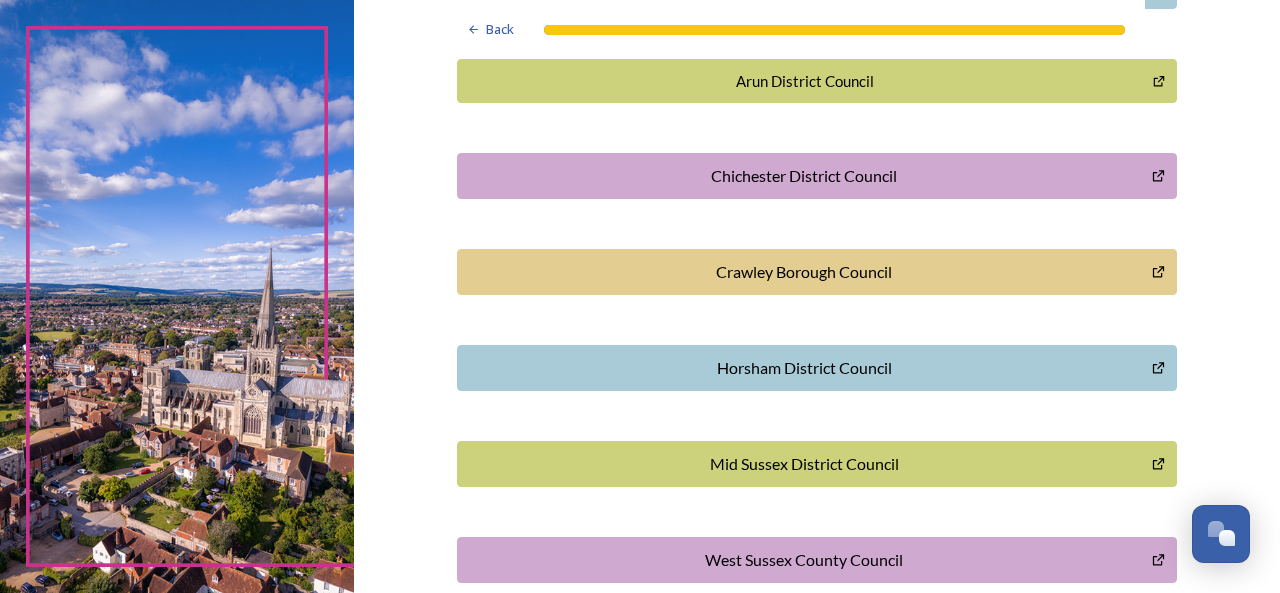 scroll, scrollTop: 690, scrollLeft: 0, axis: vertical 